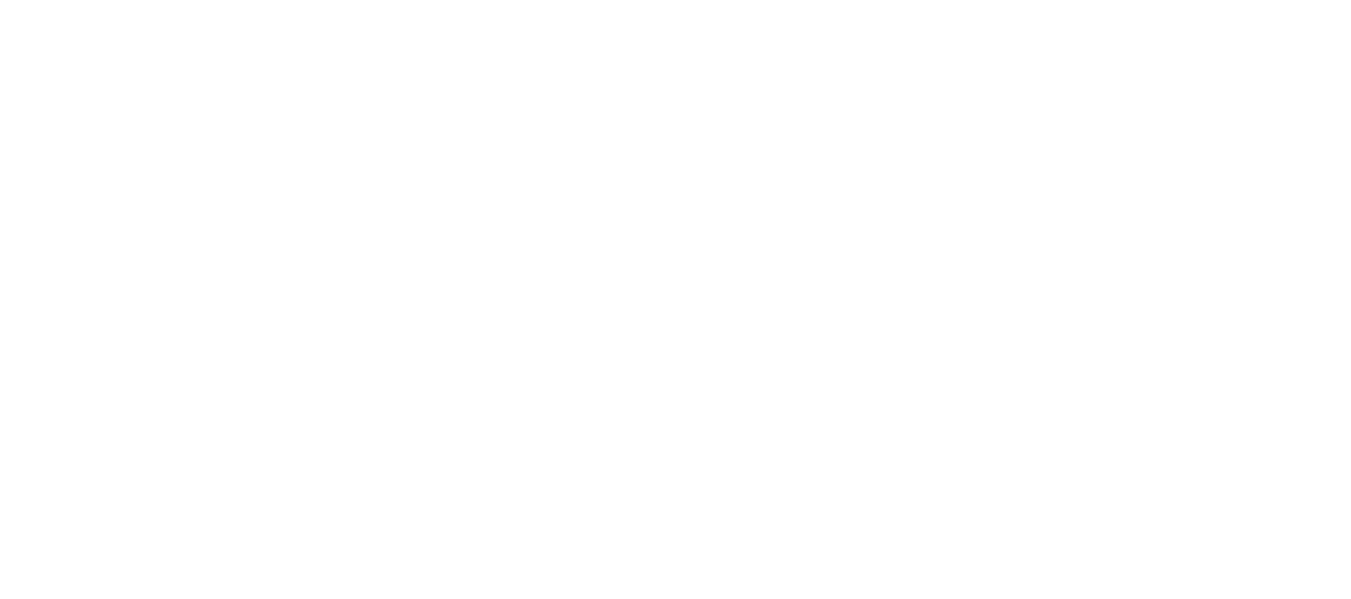 scroll, scrollTop: 0, scrollLeft: 0, axis: both 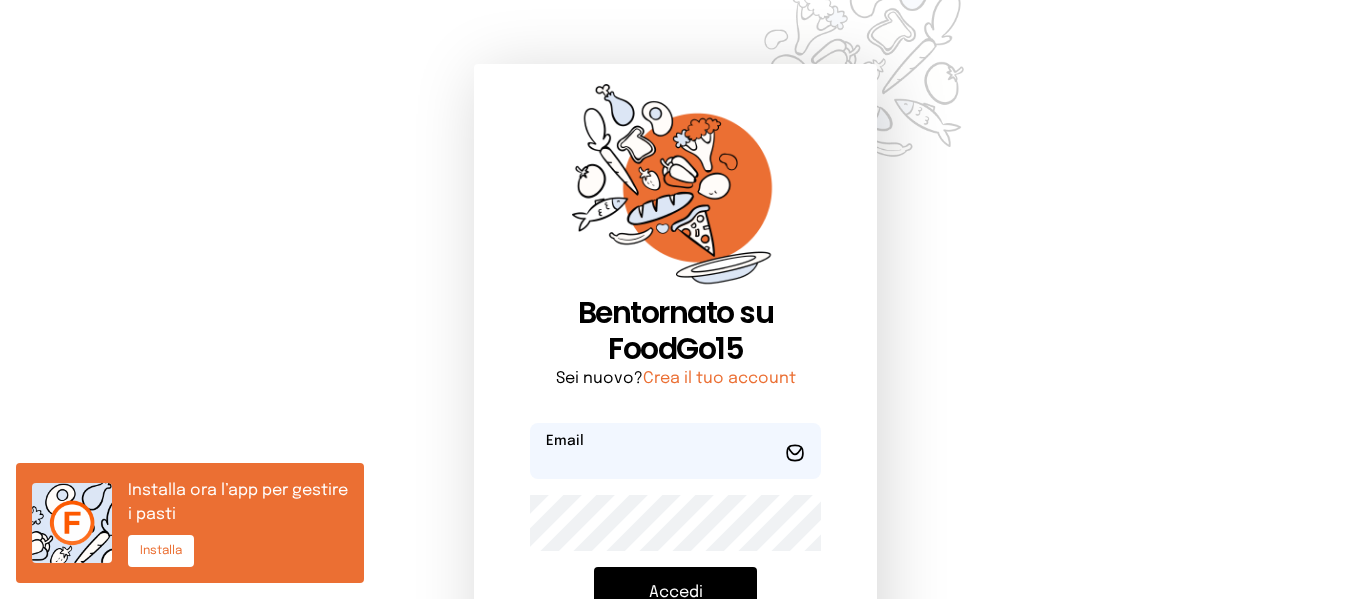 type on "**********" 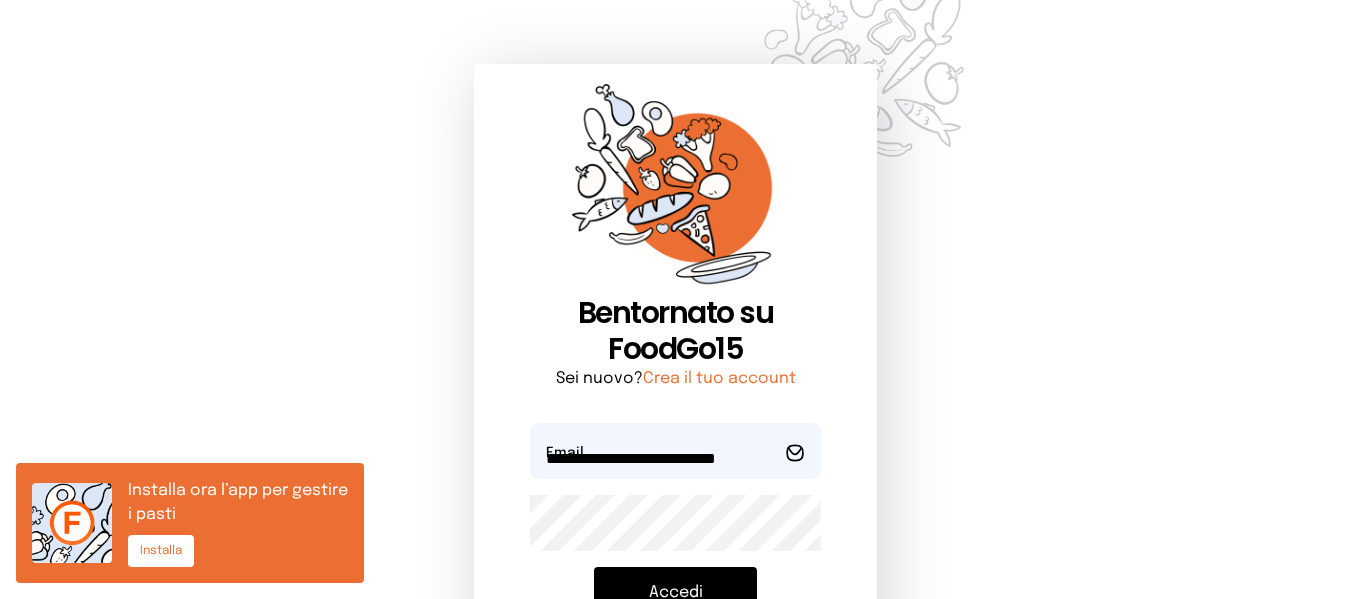 click on "Accedi" at bounding box center [675, 593] 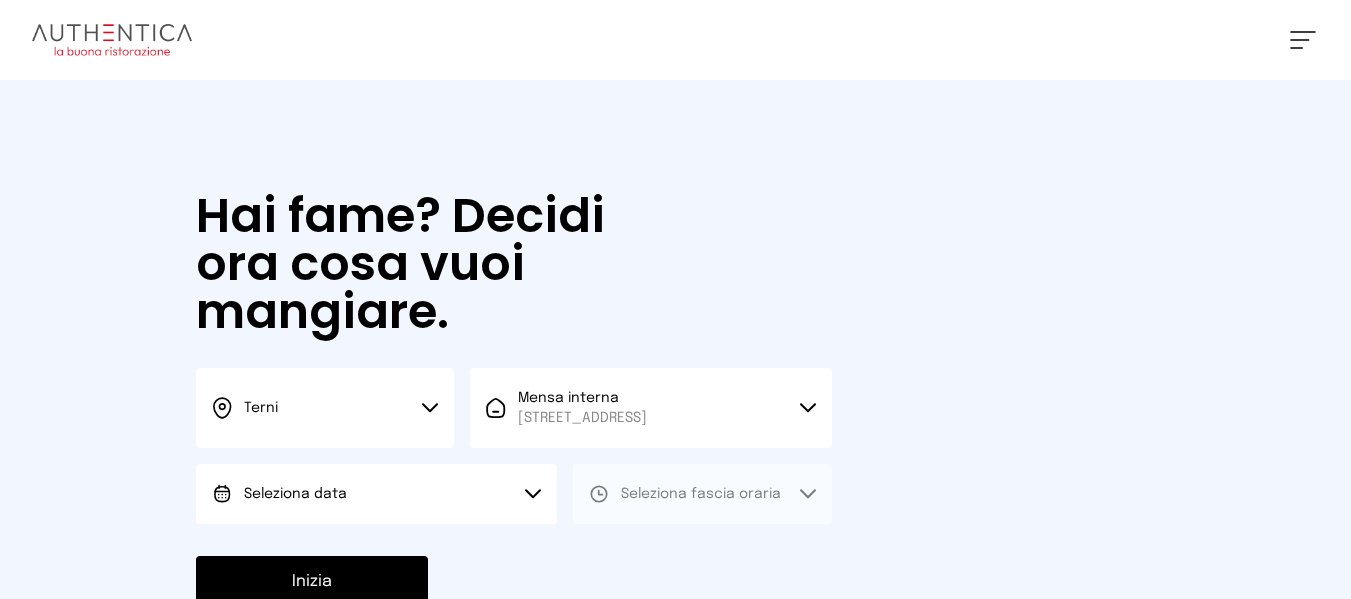click on "Seleziona data" at bounding box center (376, 494) 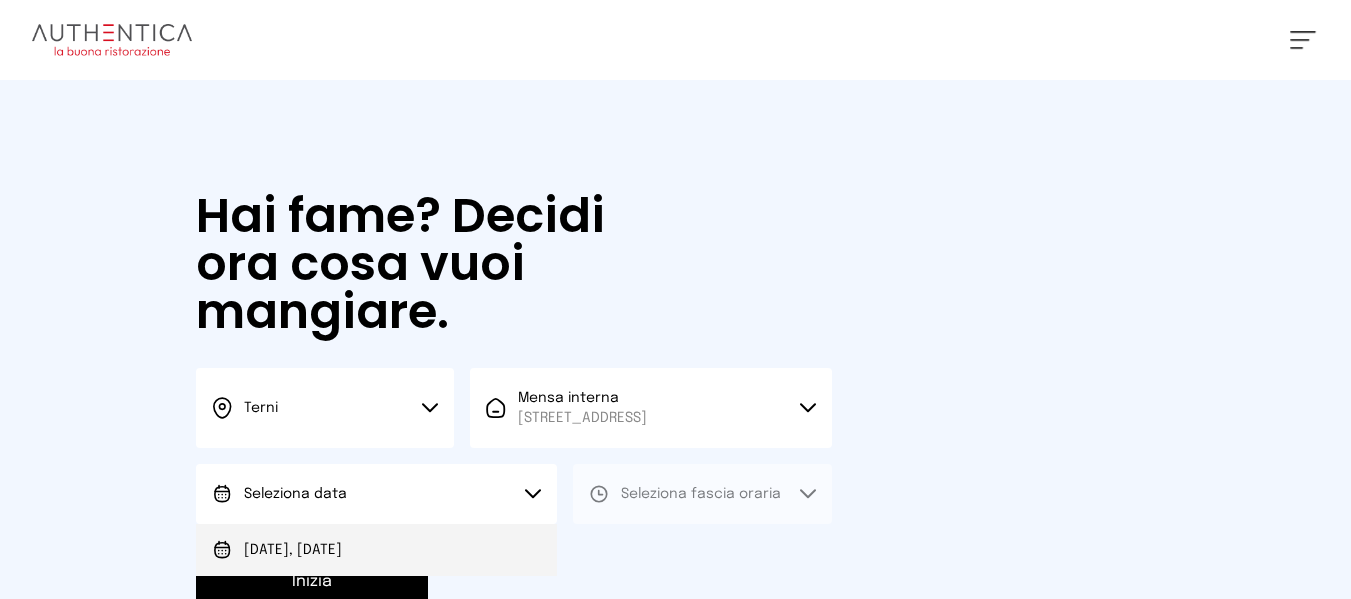 click on "[DATE], [DATE]" at bounding box center (376, 550) 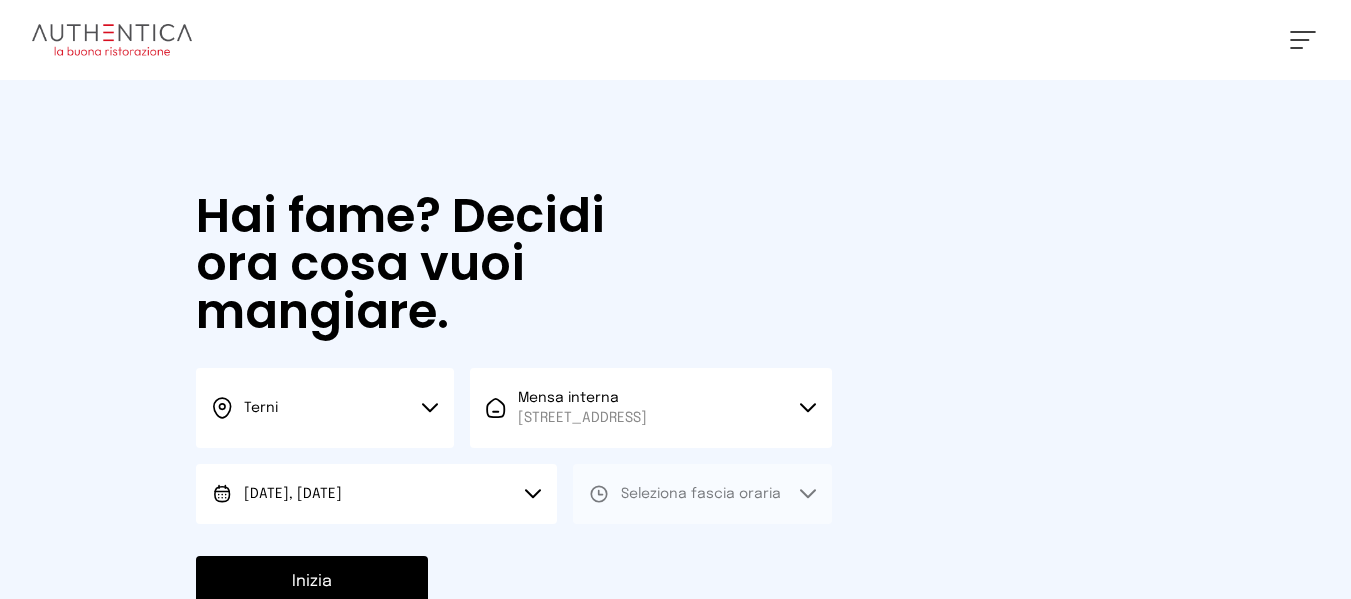click 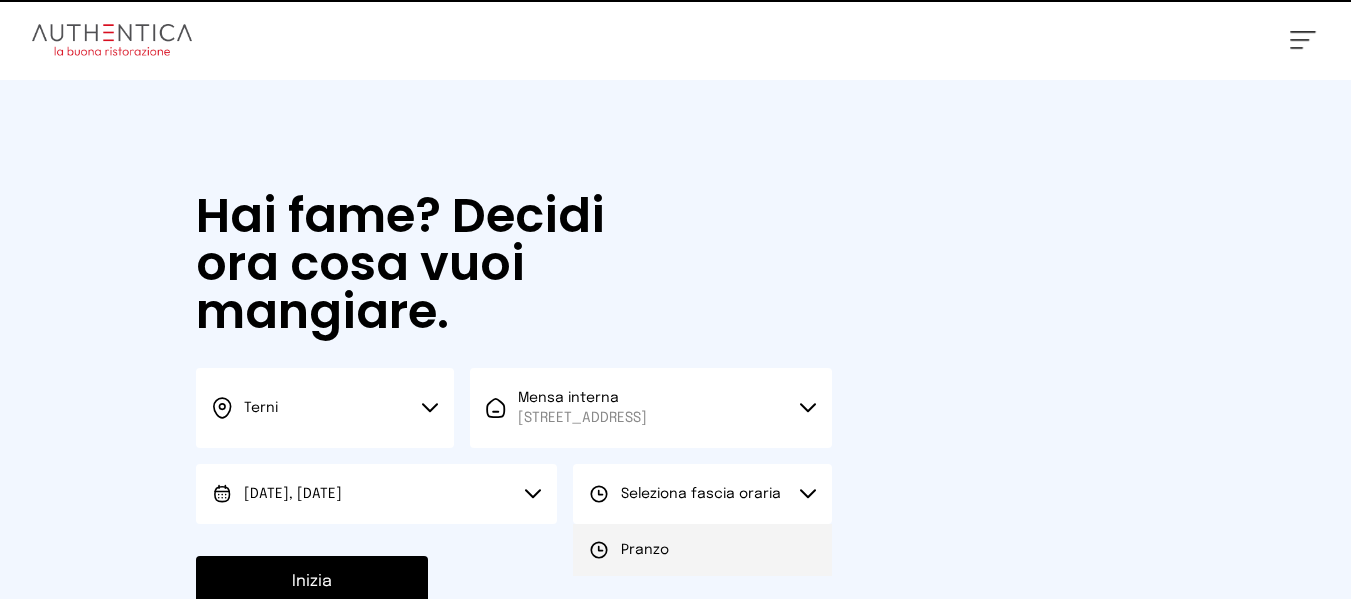 click on "Pranzo" at bounding box center [702, 550] 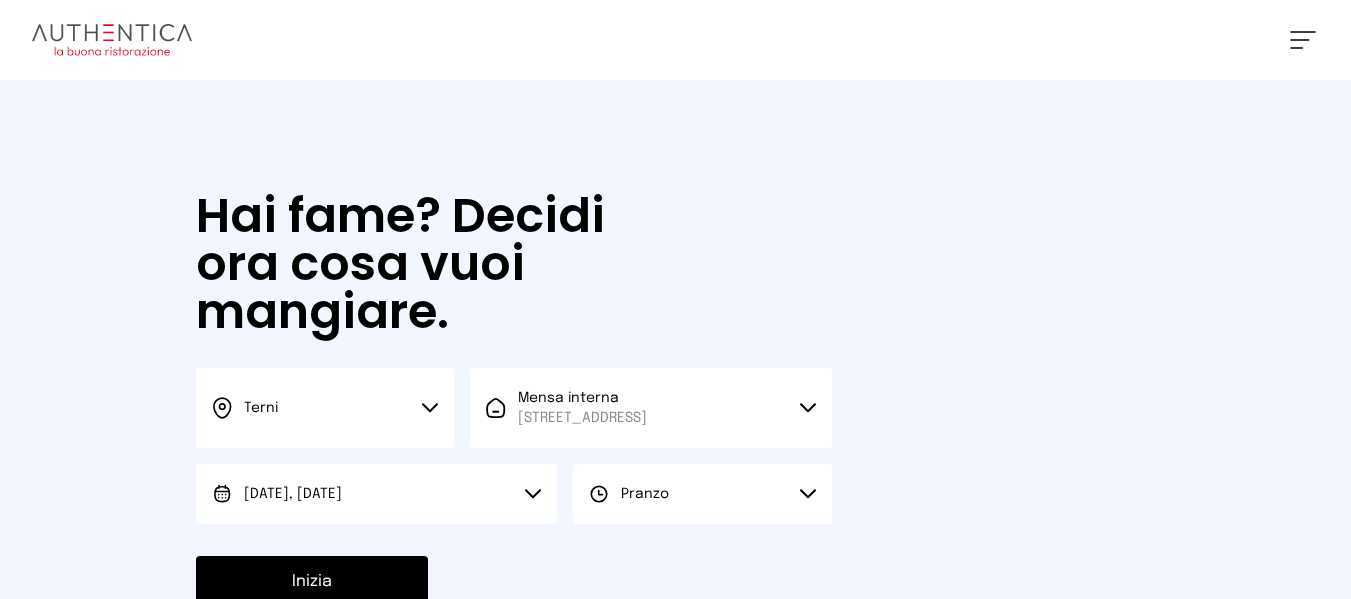 click on "Inizia" at bounding box center [312, 582] 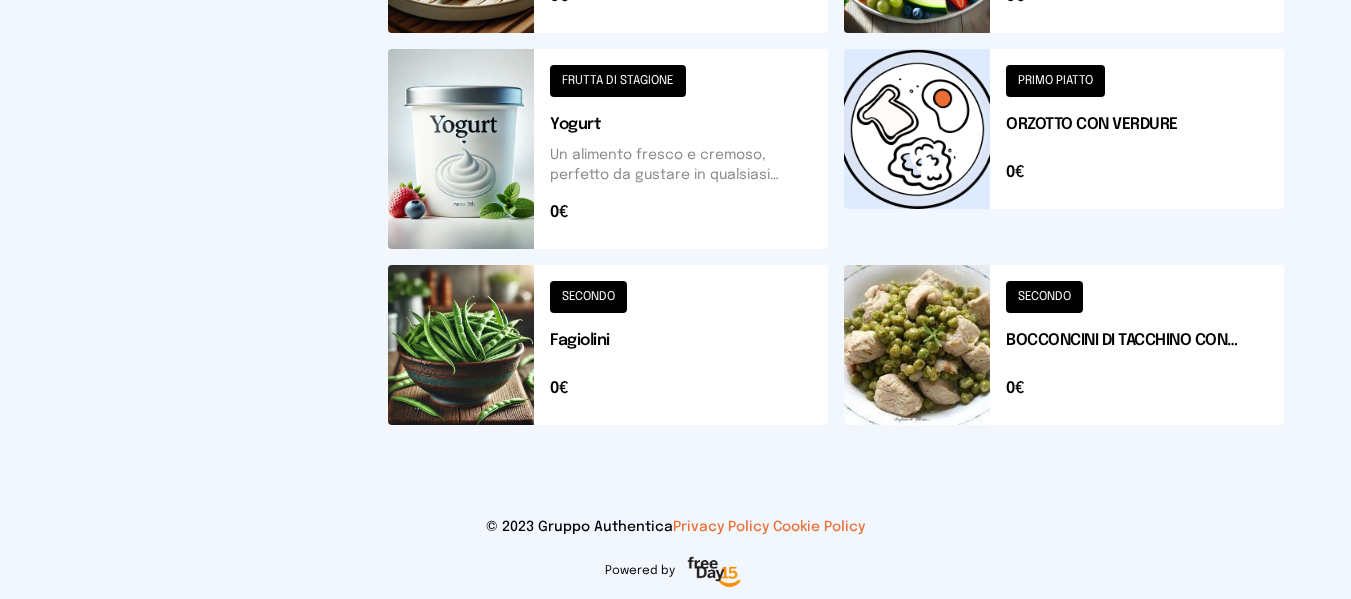 scroll, scrollTop: 1017, scrollLeft: 0, axis: vertical 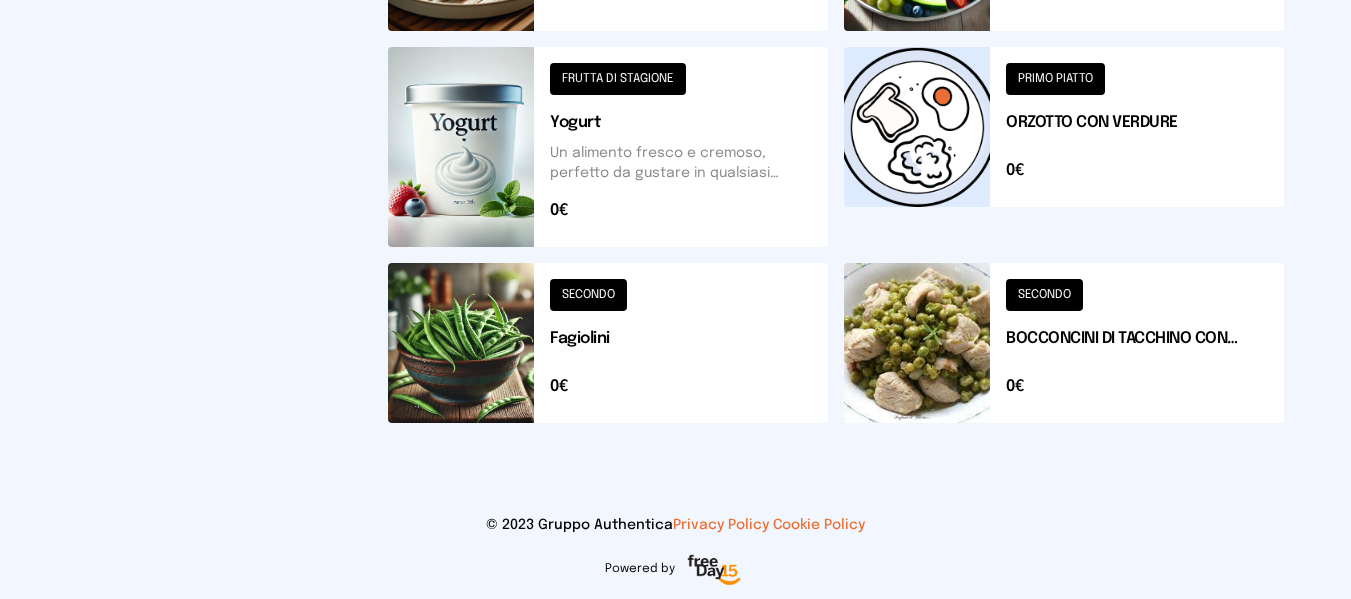 click at bounding box center (1064, 343) 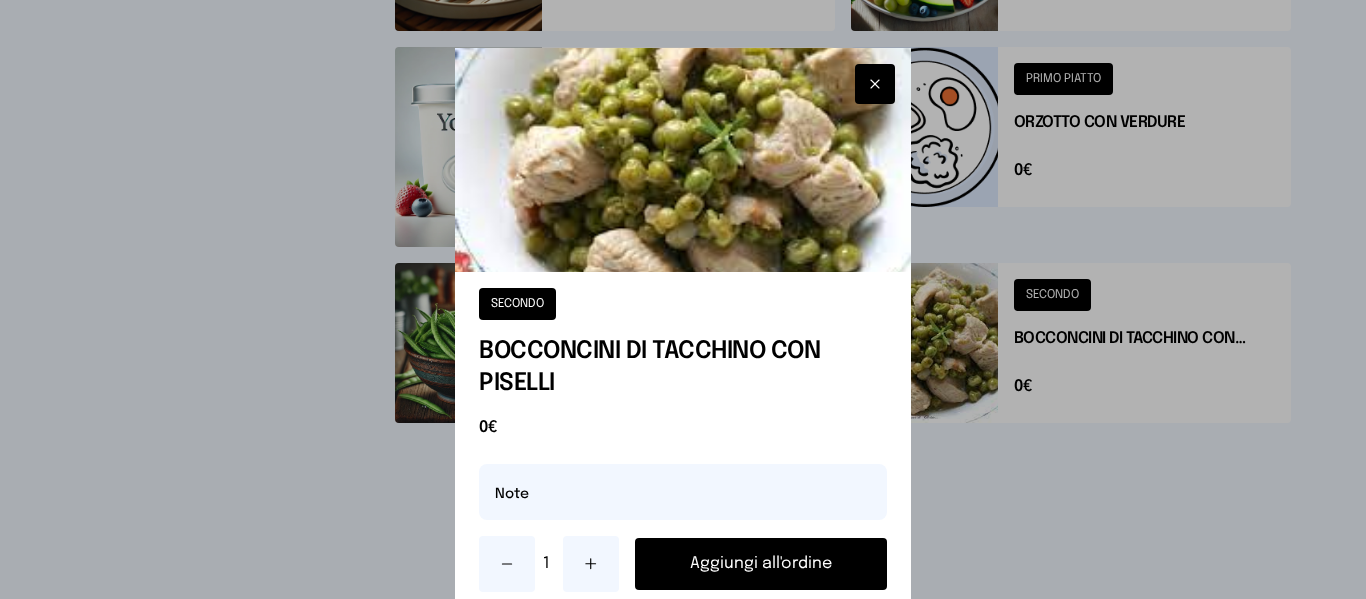 click on "Aggiungi all'ordine" at bounding box center [760, 564] 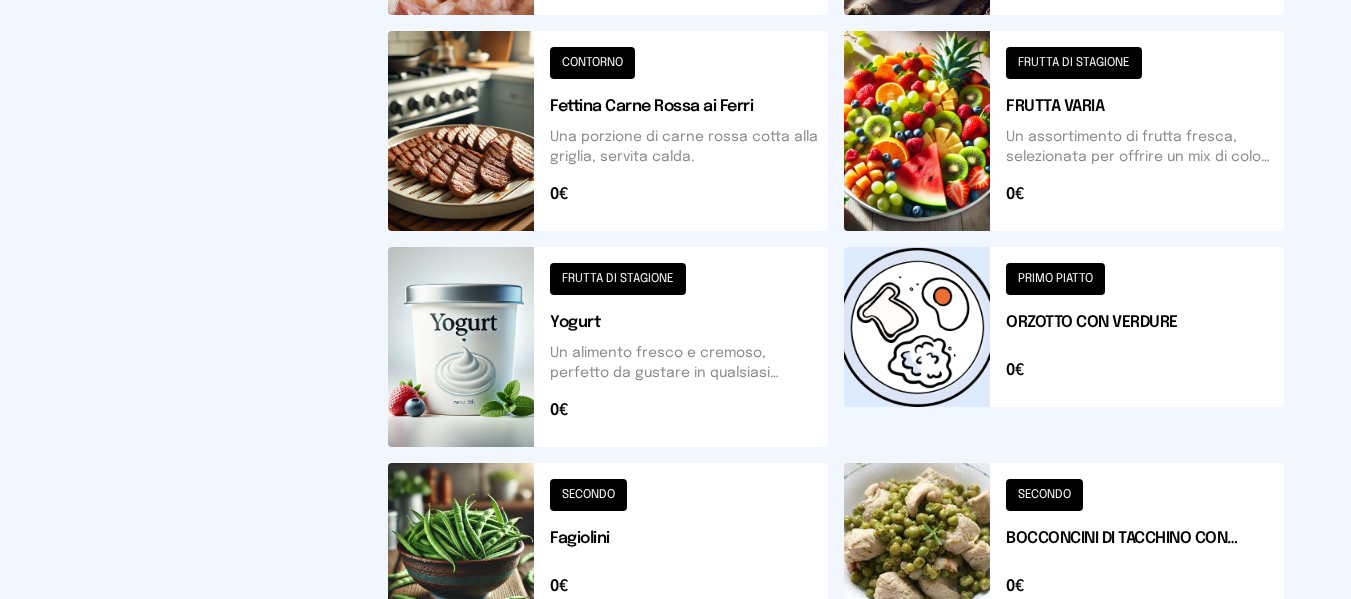 scroll, scrollTop: 117, scrollLeft: 0, axis: vertical 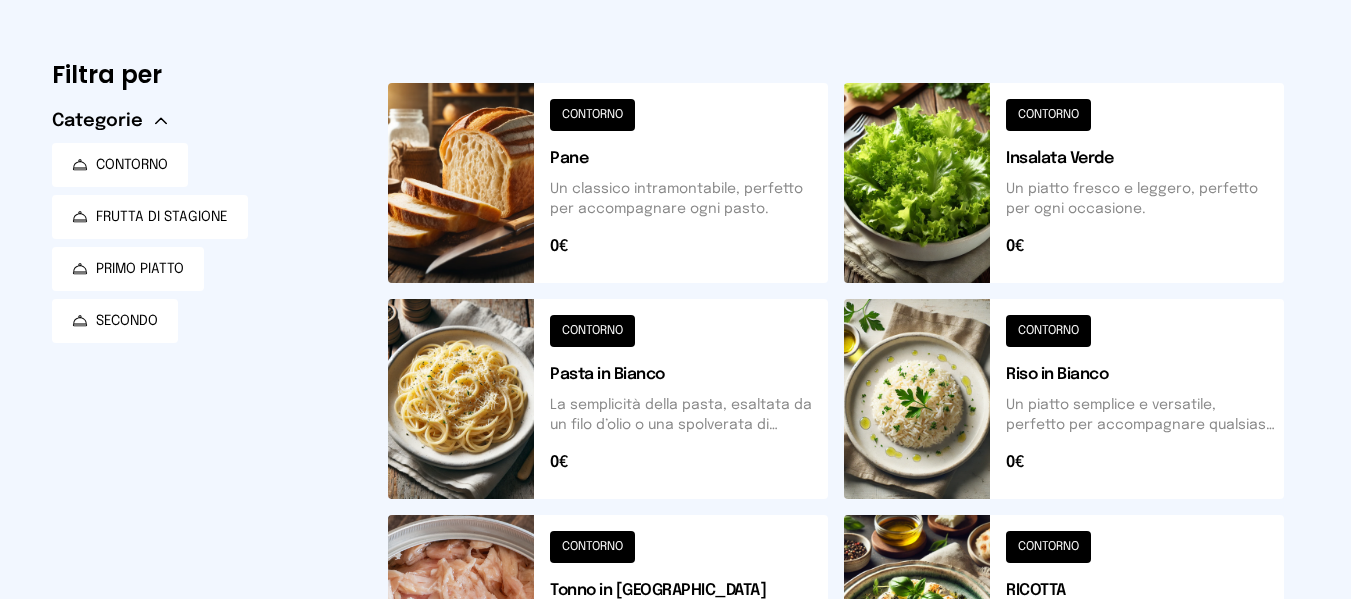 click at bounding box center (1064, 399) 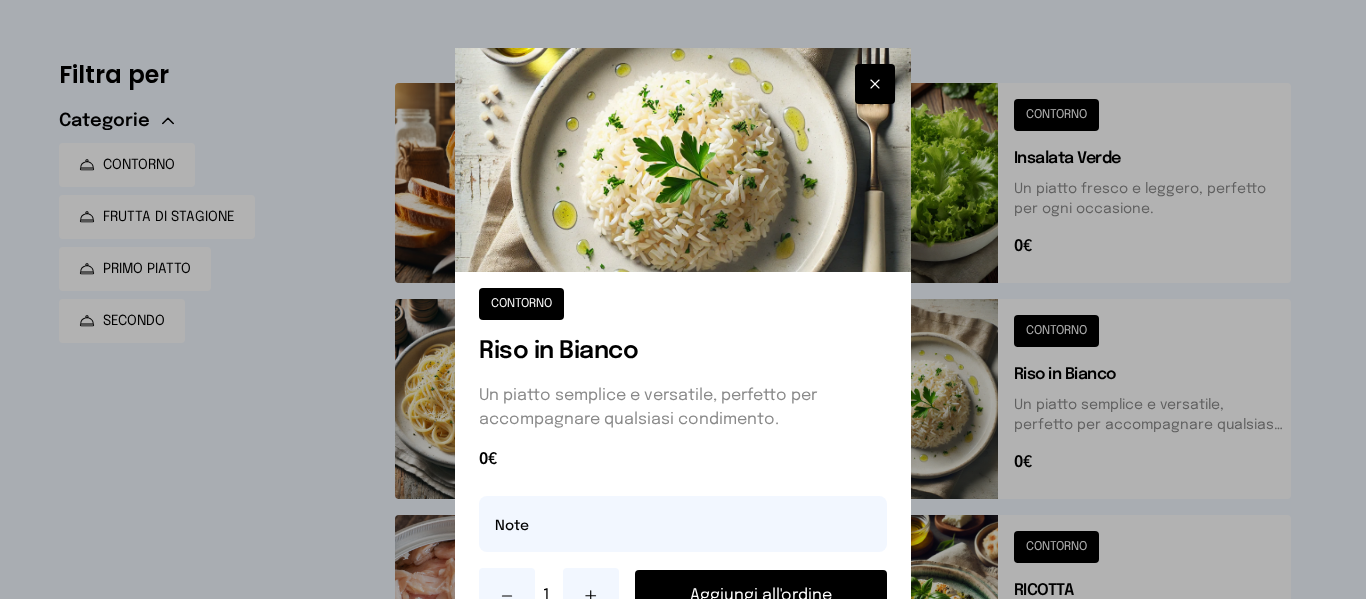 click on "Aggiungi all'ordine" at bounding box center [760, 596] 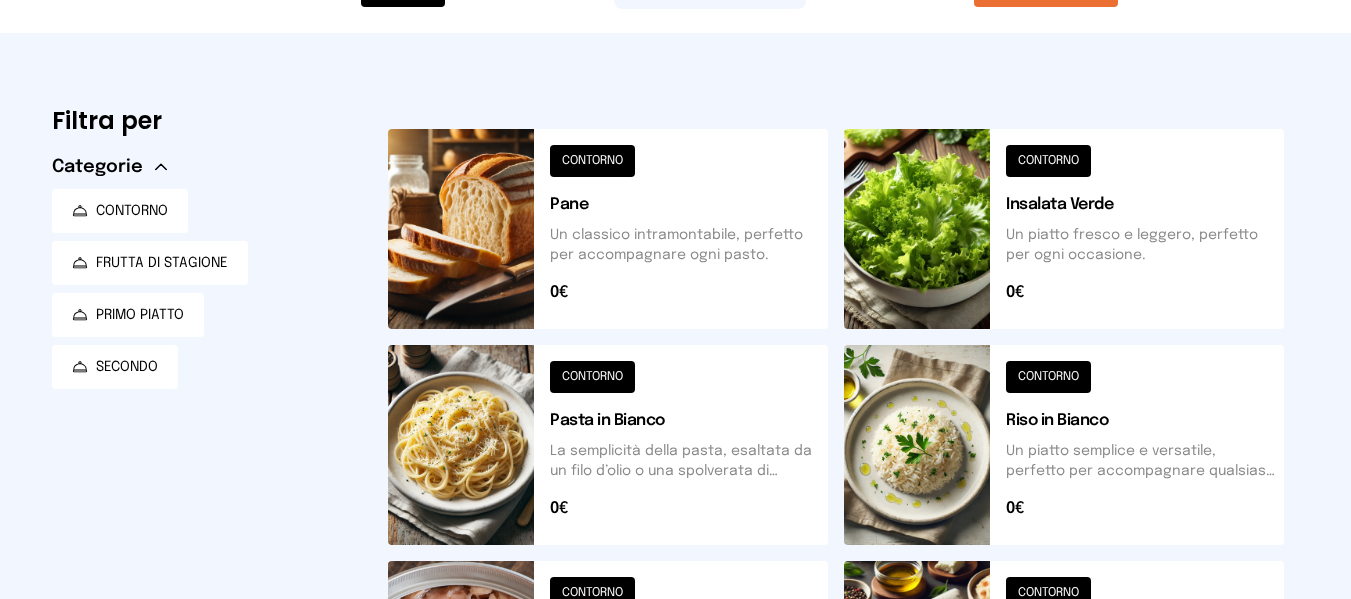 scroll, scrollTop: 17, scrollLeft: 0, axis: vertical 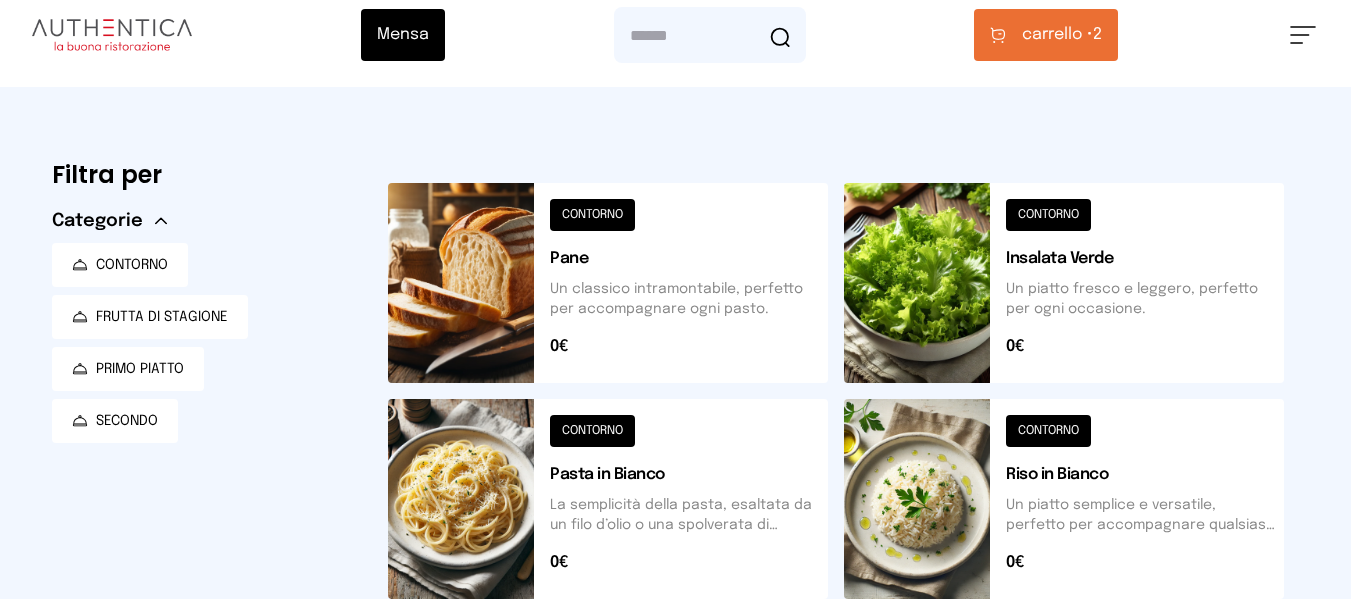 click on "carrello •" at bounding box center (1057, 35) 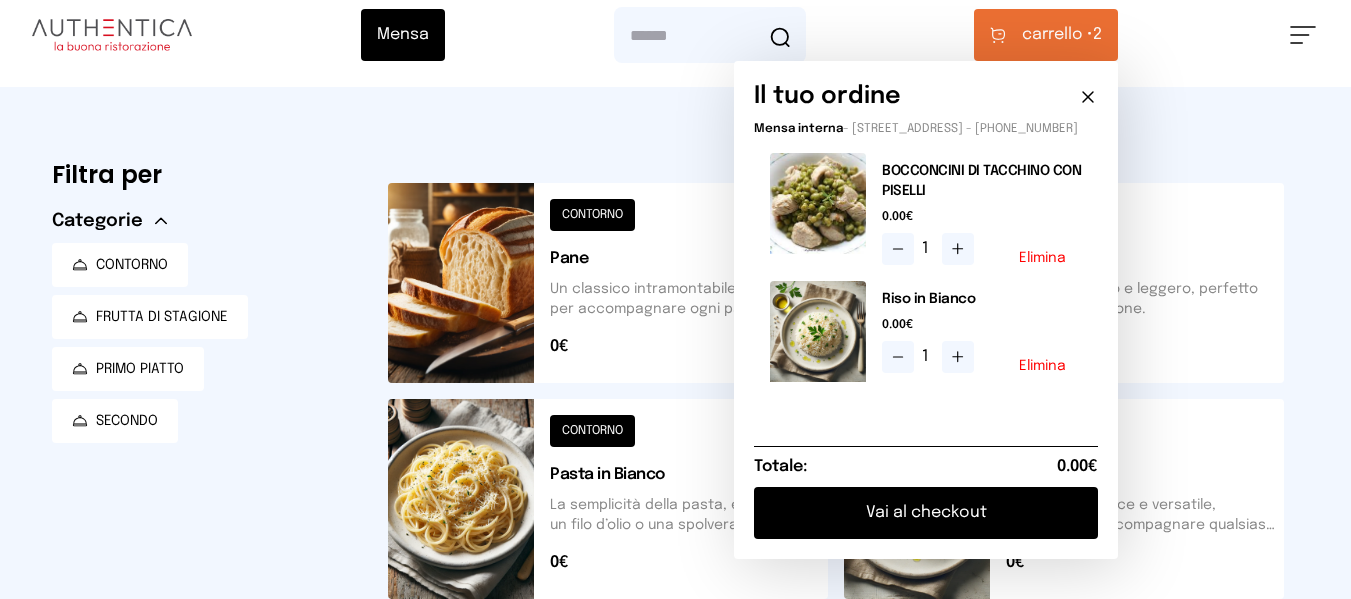 click on "Vai al checkout" at bounding box center [926, 513] 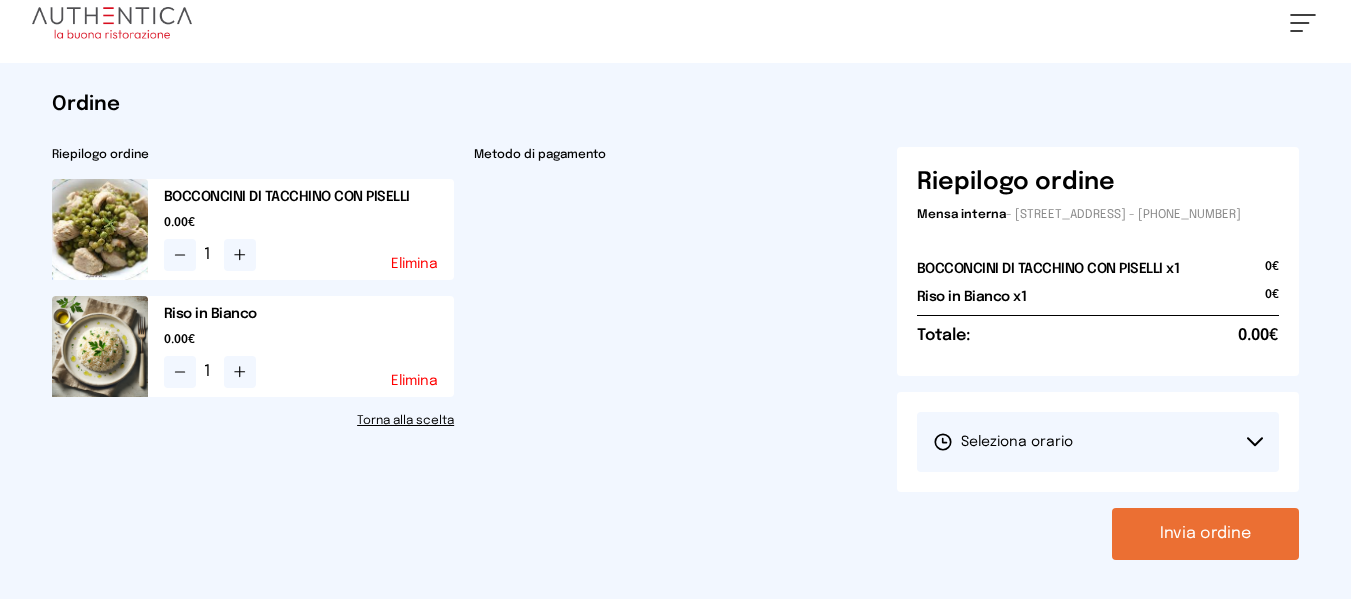 scroll, scrollTop: 0, scrollLeft: 0, axis: both 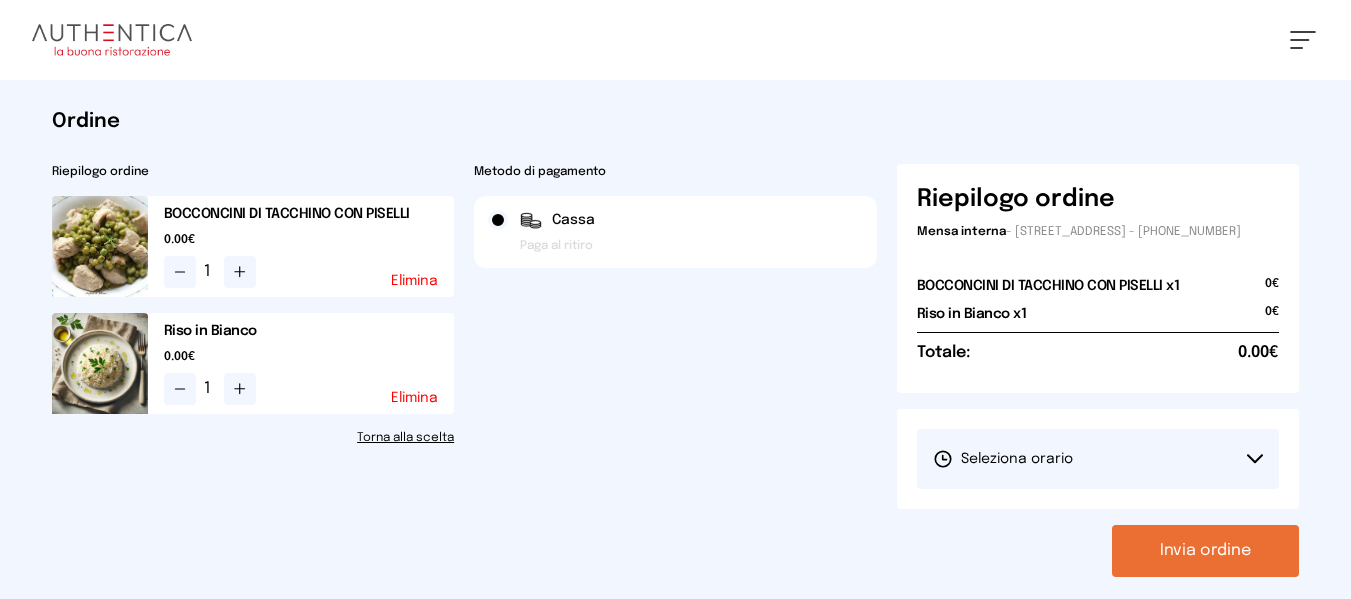 click on "Seleziona orario" at bounding box center (1098, 459) 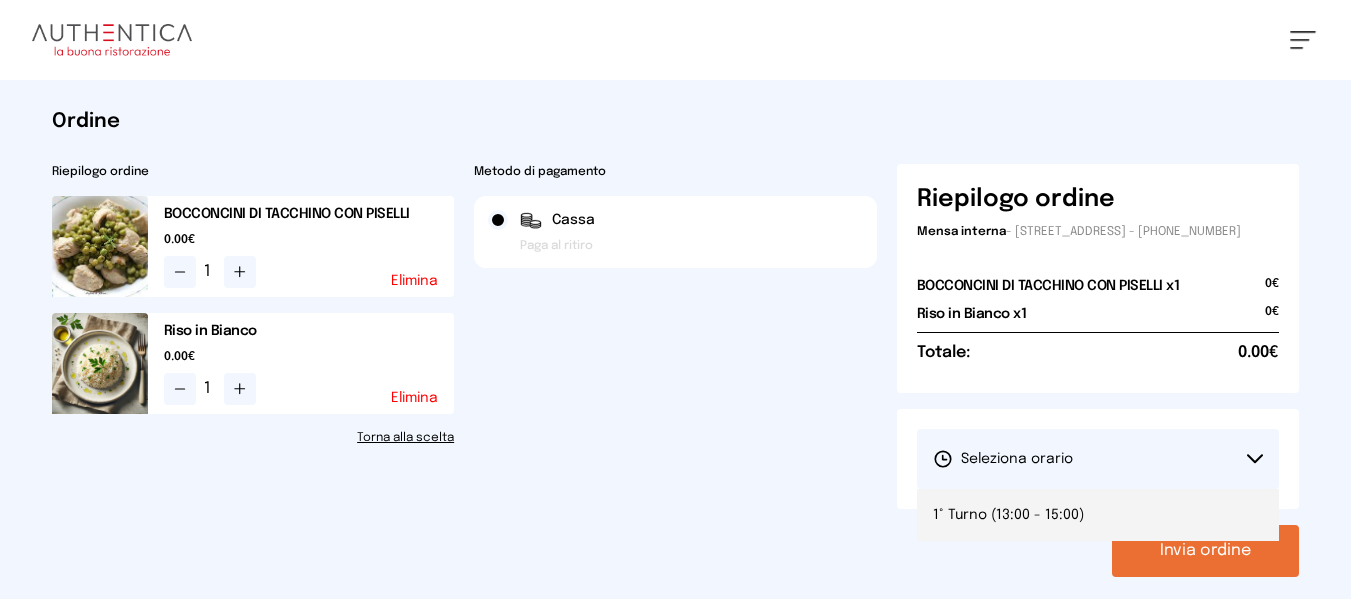 click on "1° Turno (13:00 -
15:00)" at bounding box center [1008, 515] 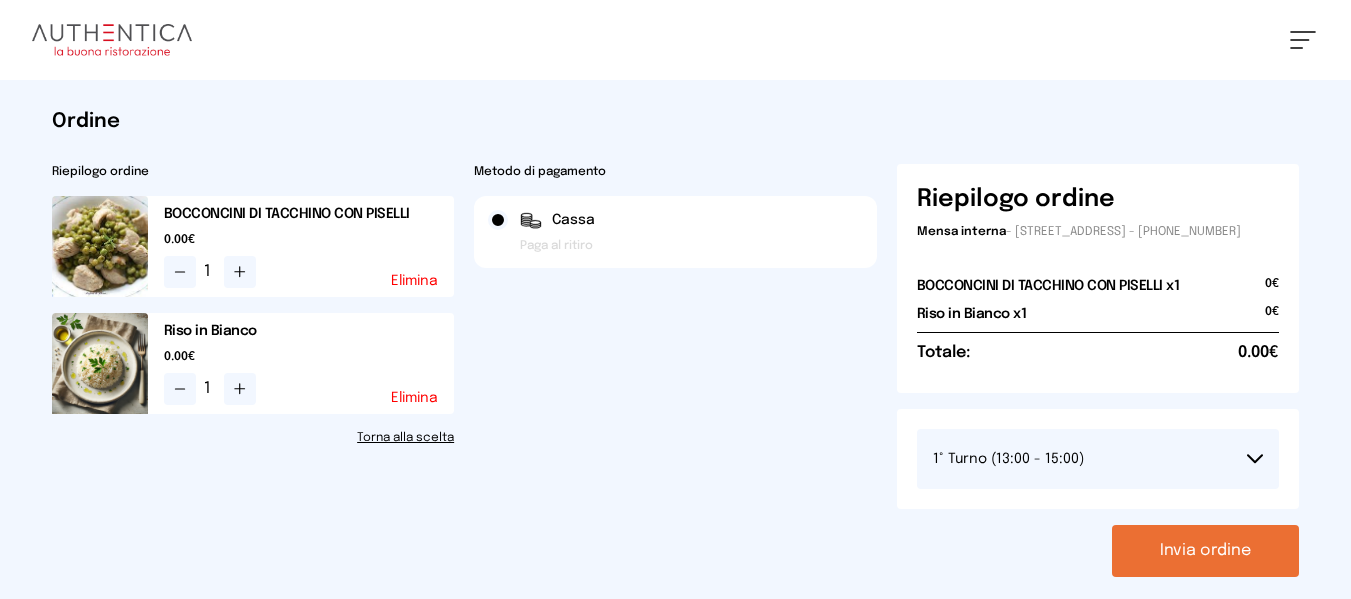 click on "Invia ordine" at bounding box center [1205, 551] 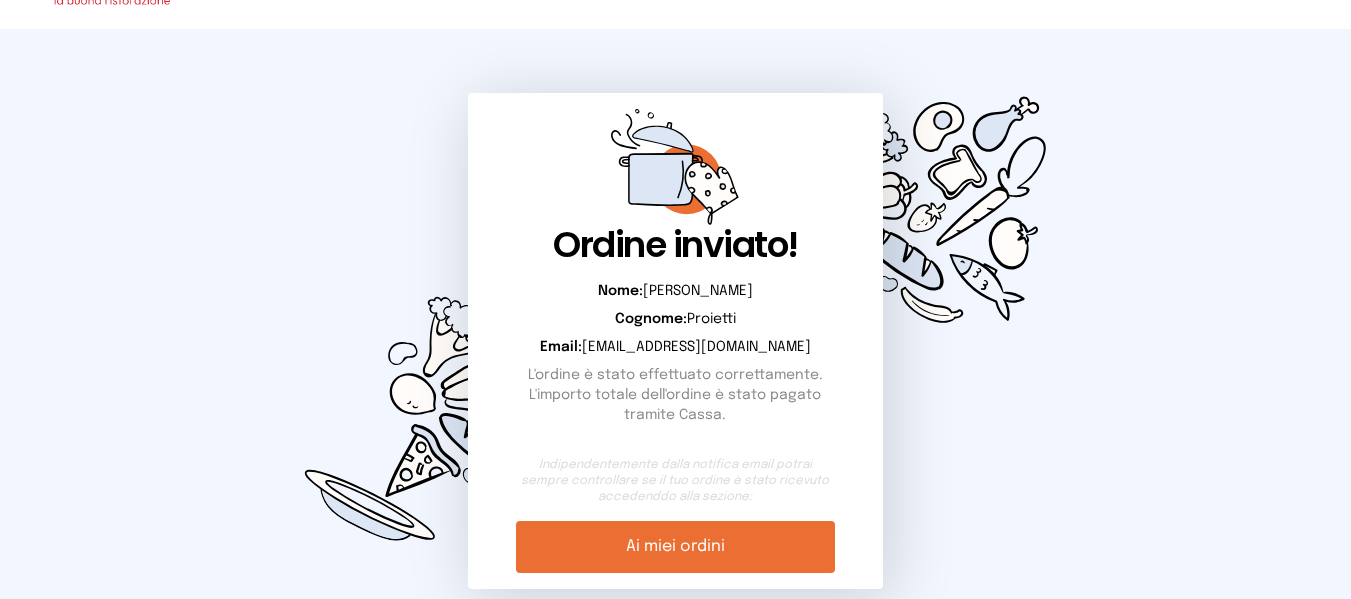 scroll, scrollTop: 100, scrollLeft: 0, axis: vertical 